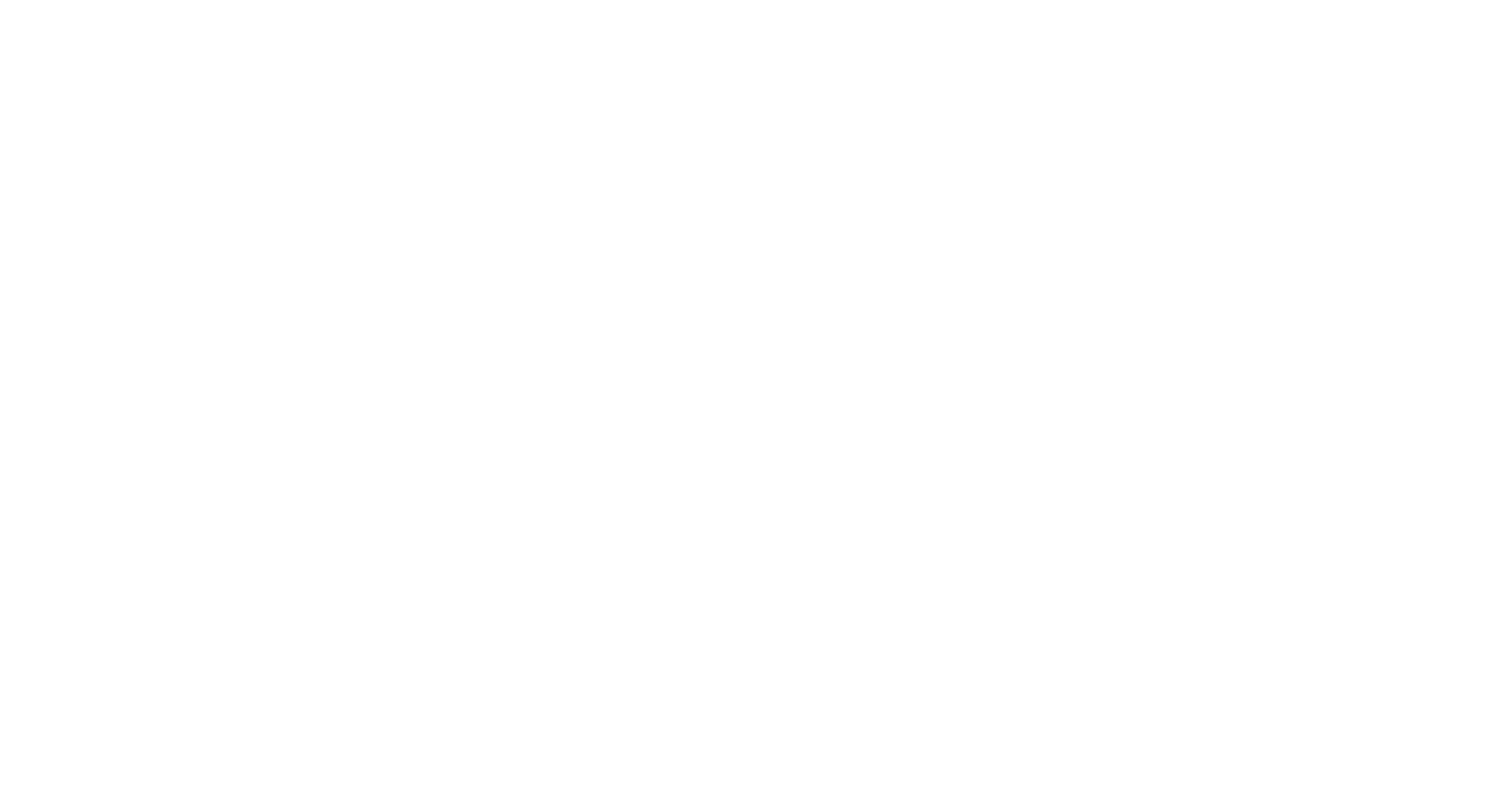 scroll, scrollTop: 0, scrollLeft: 0, axis: both 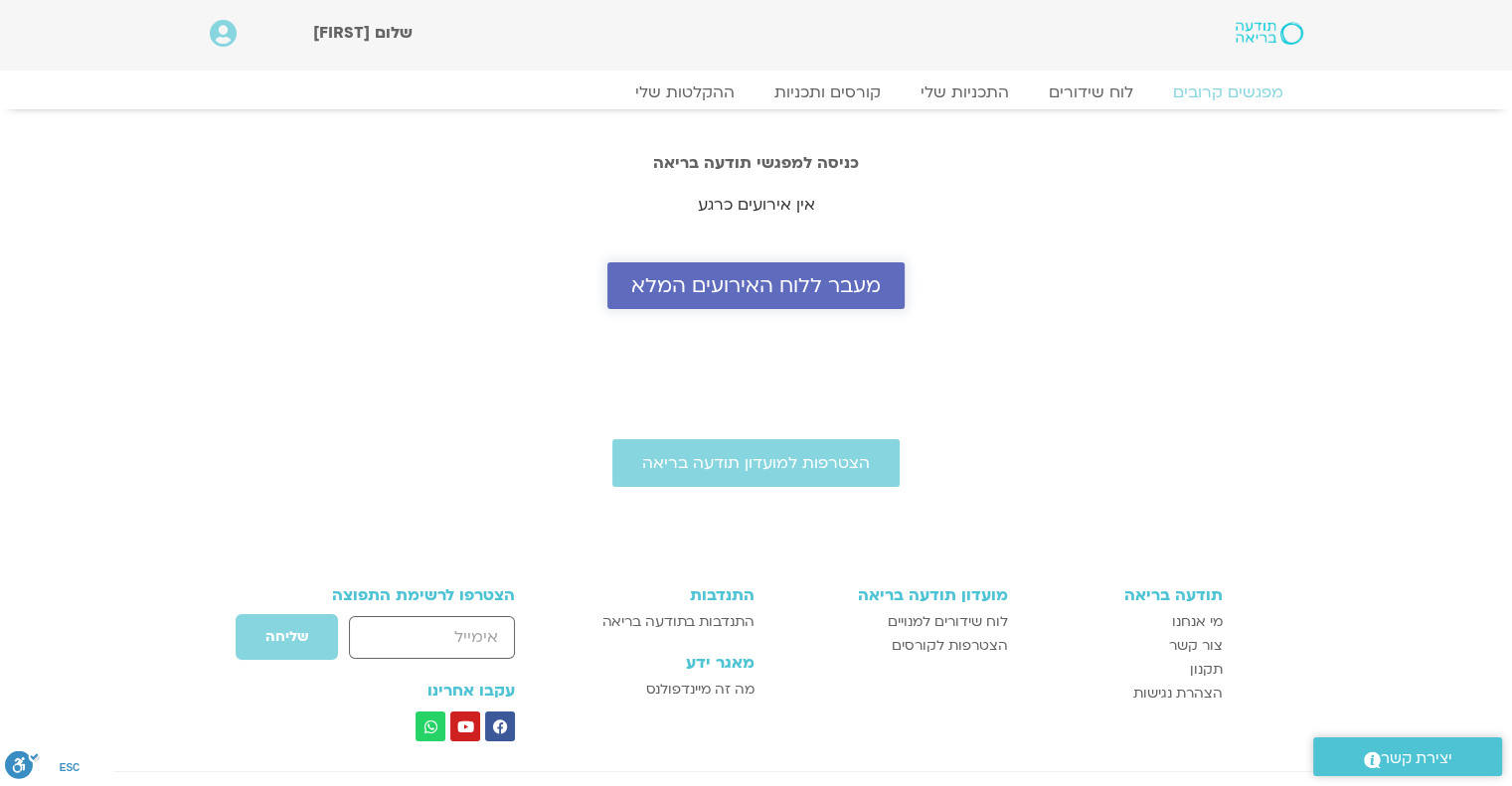 click on "מעבר ללוח האירועים המלא" at bounding box center (756, 285) 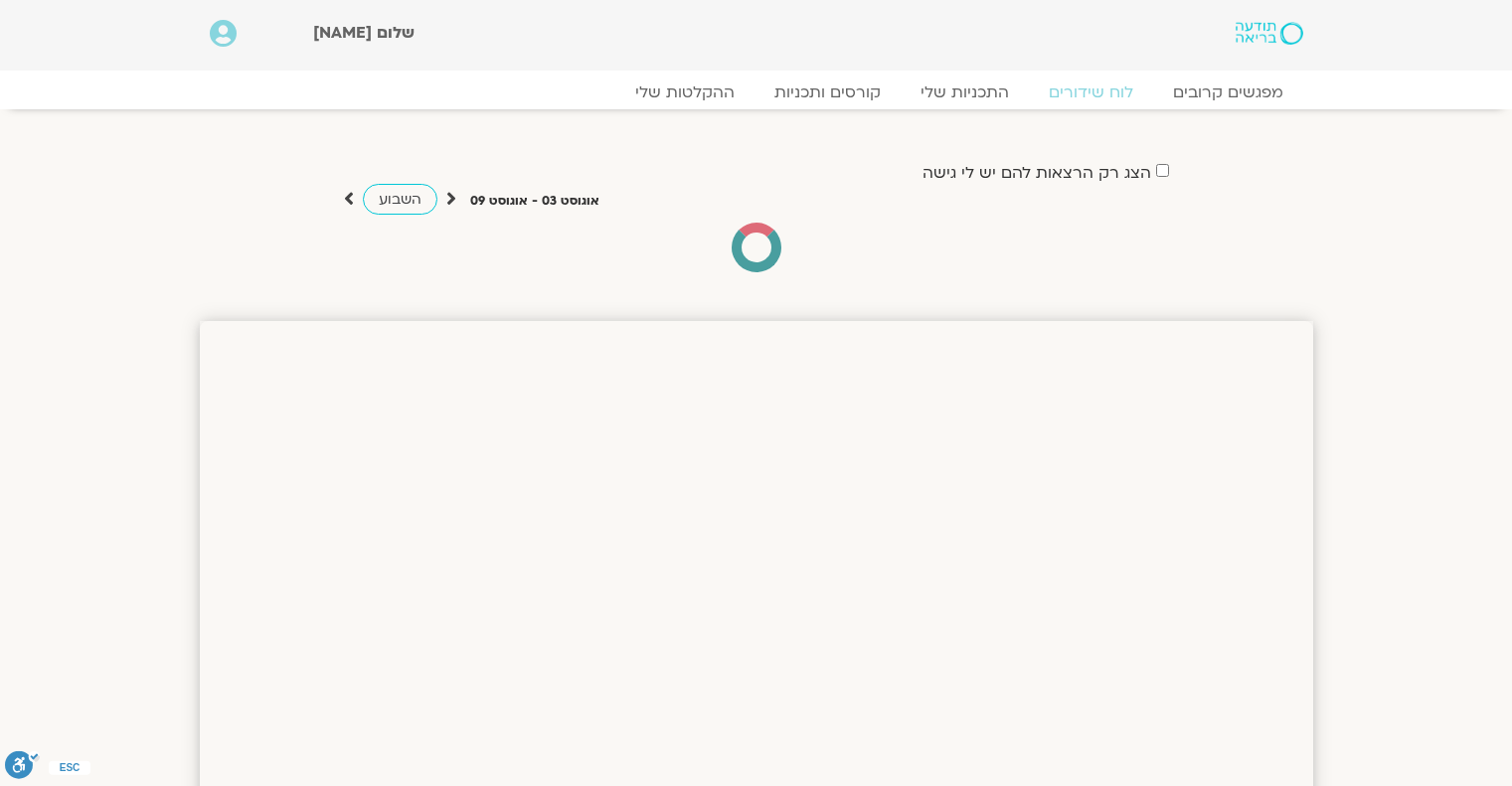 scroll, scrollTop: 0, scrollLeft: 0, axis: both 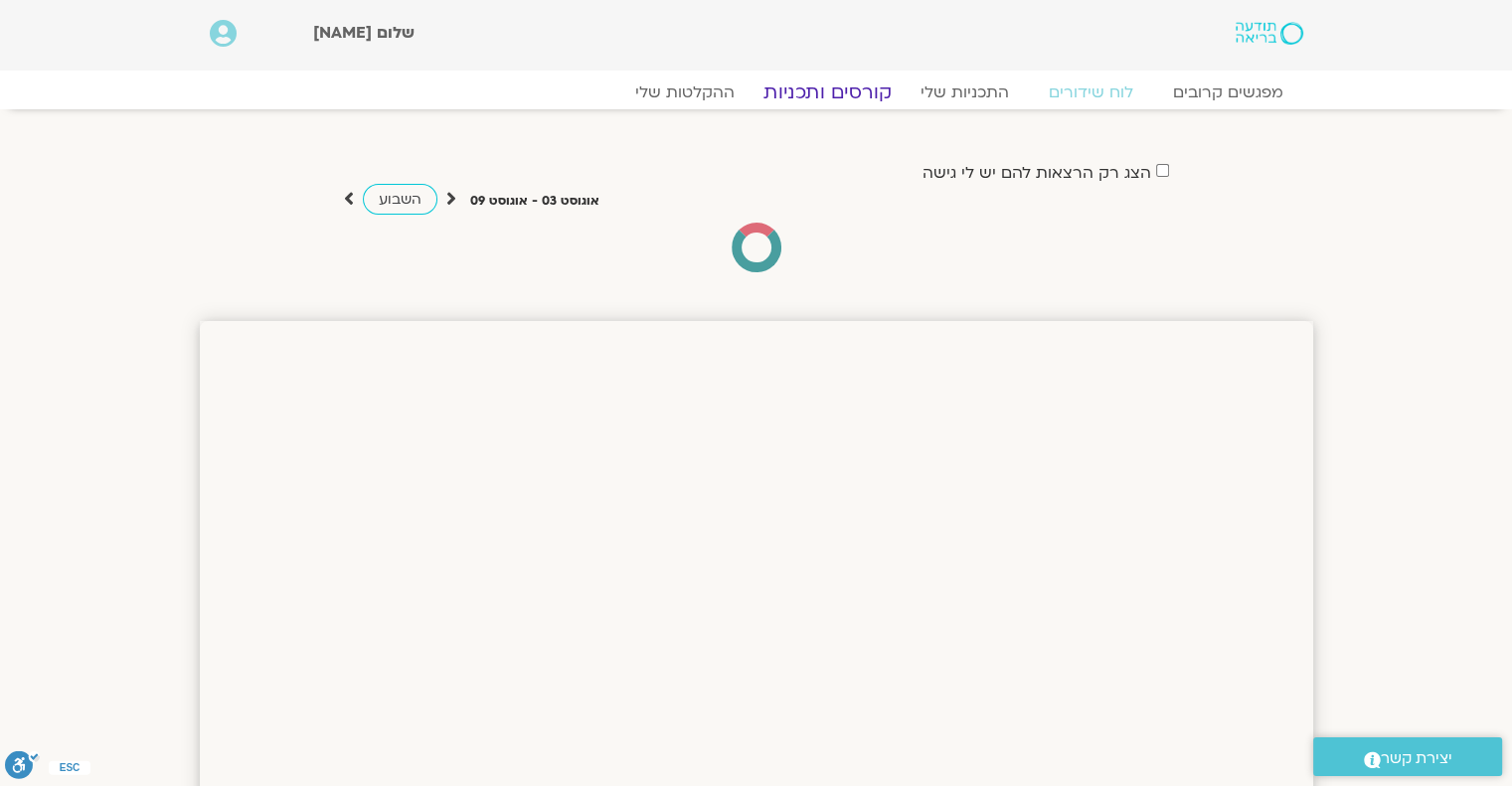click on "קורסים ותכניות" 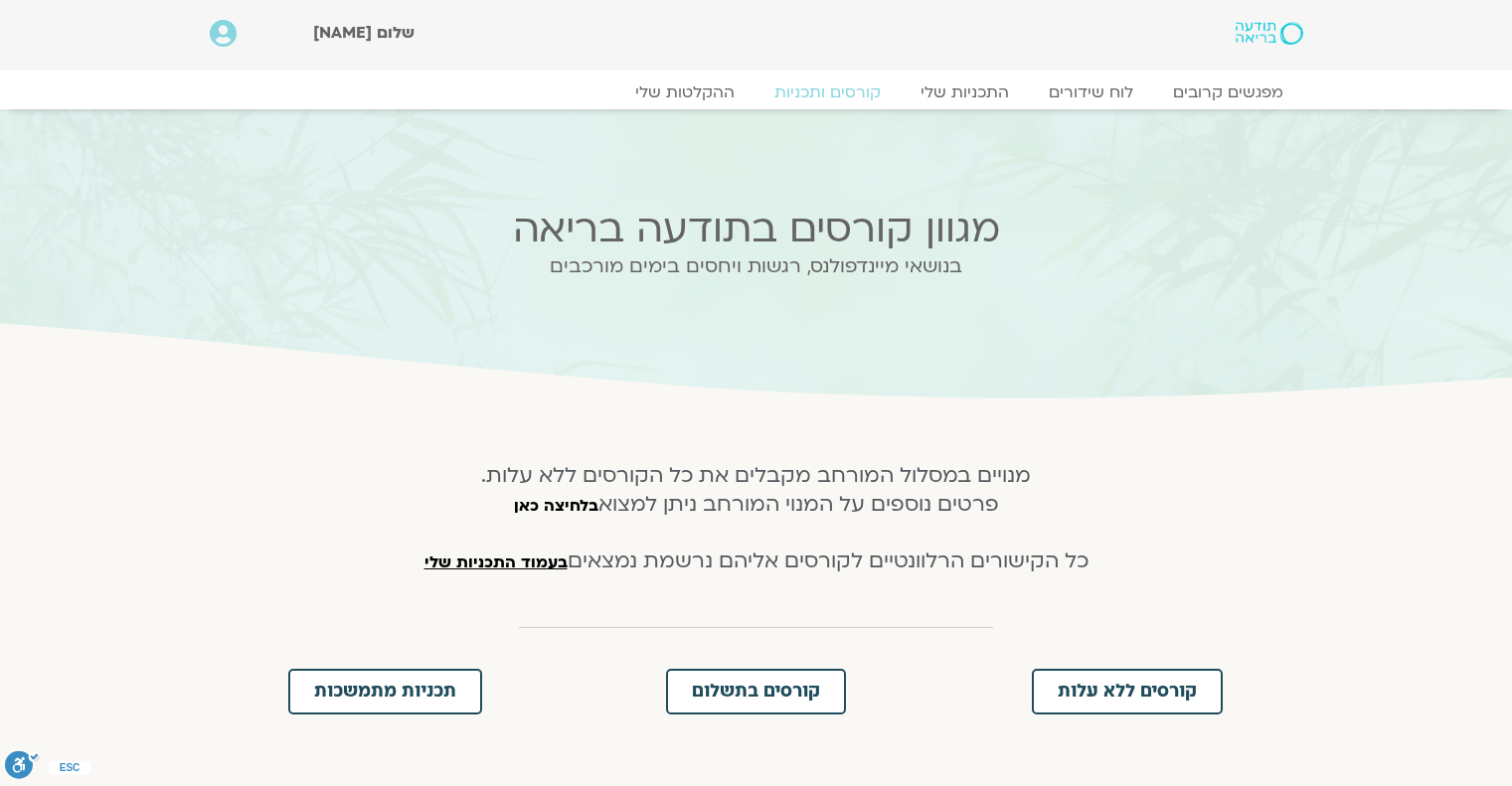 scroll, scrollTop: 0, scrollLeft: 0, axis: both 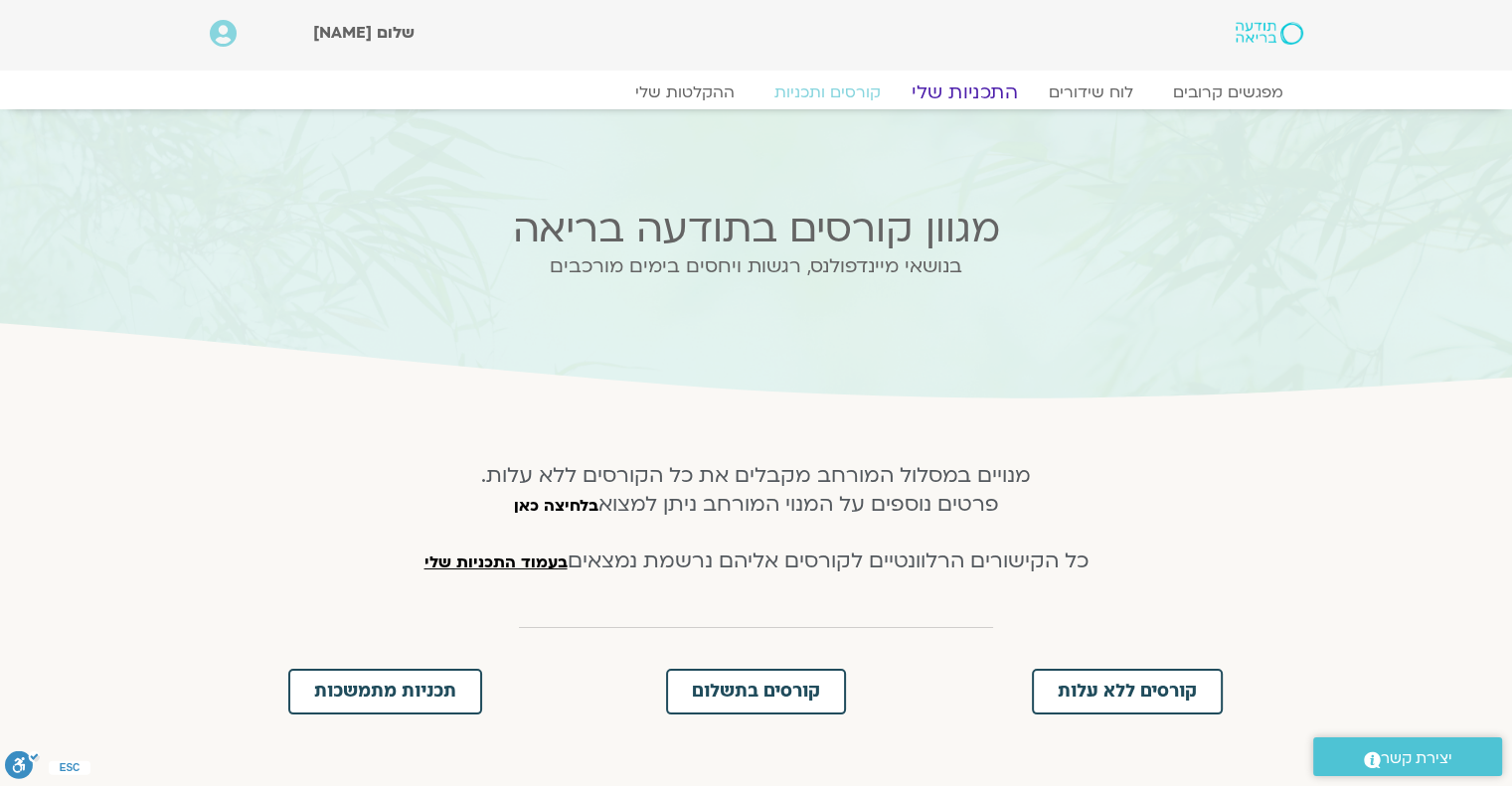 click on "התכניות שלי" 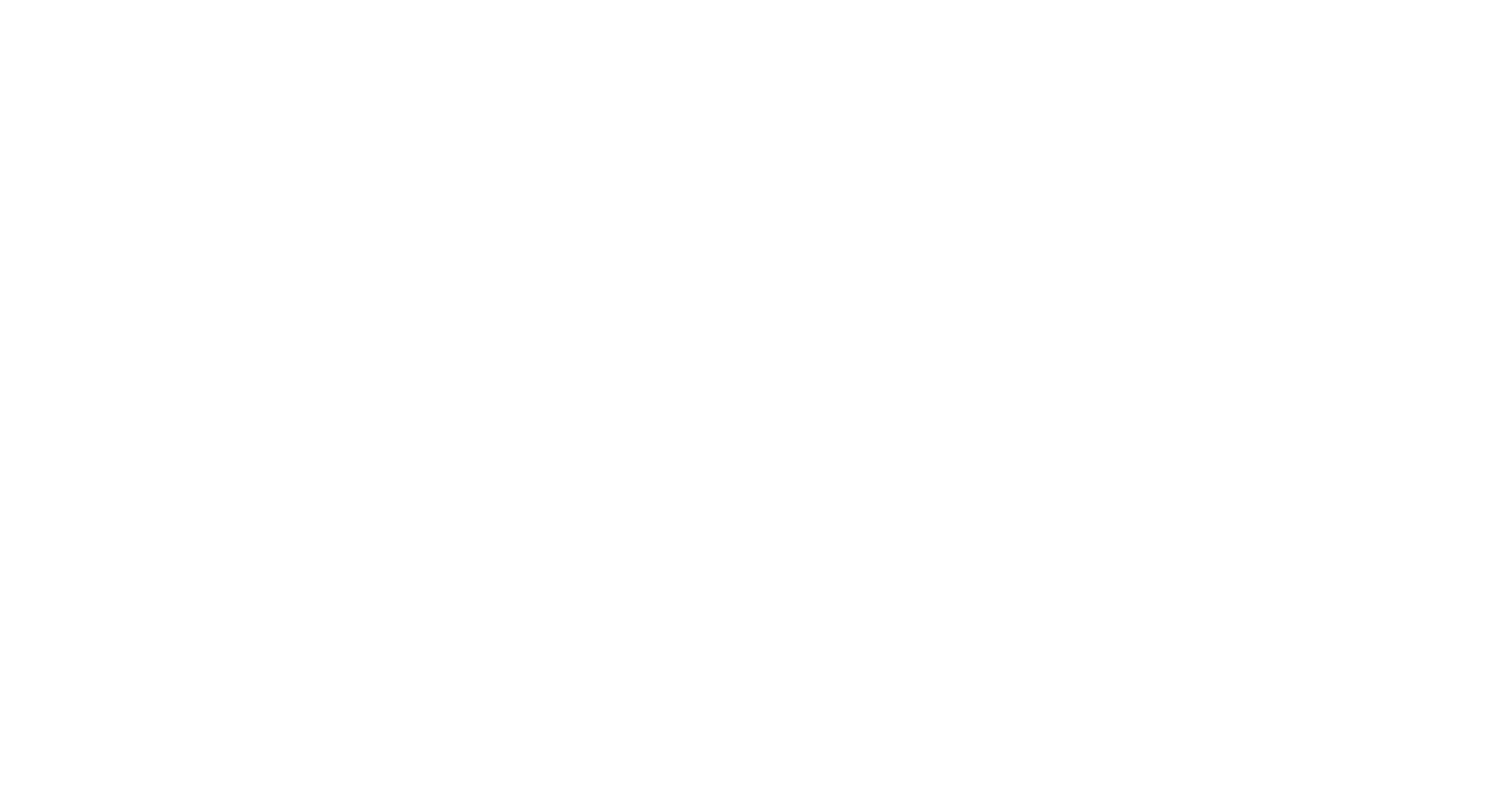 scroll, scrollTop: 0, scrollLeft: 0, axis: both 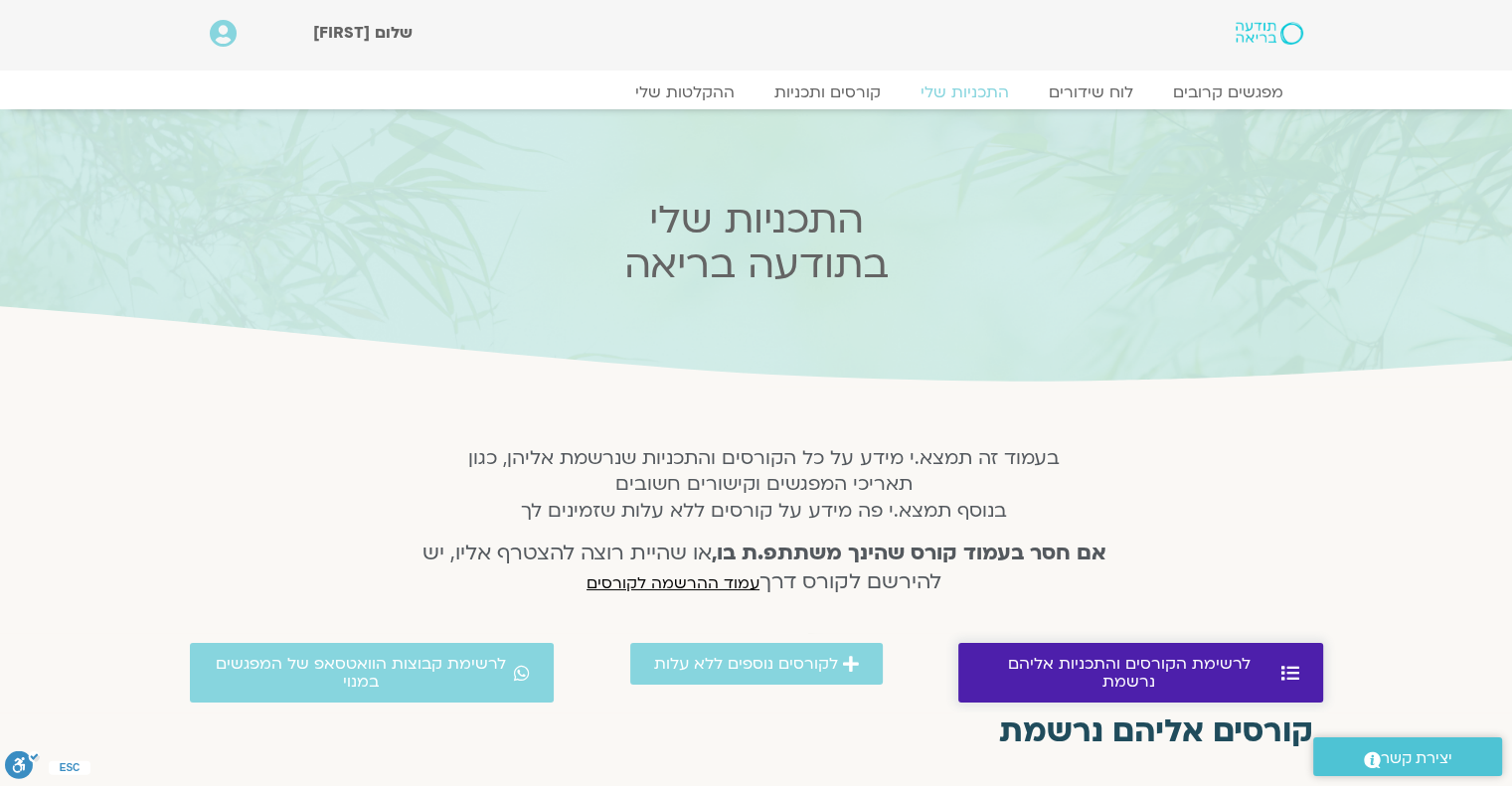 click on "לרשימת הקורסים והתכניות אליהם נרשמת" at bounding box center (1129, 673) 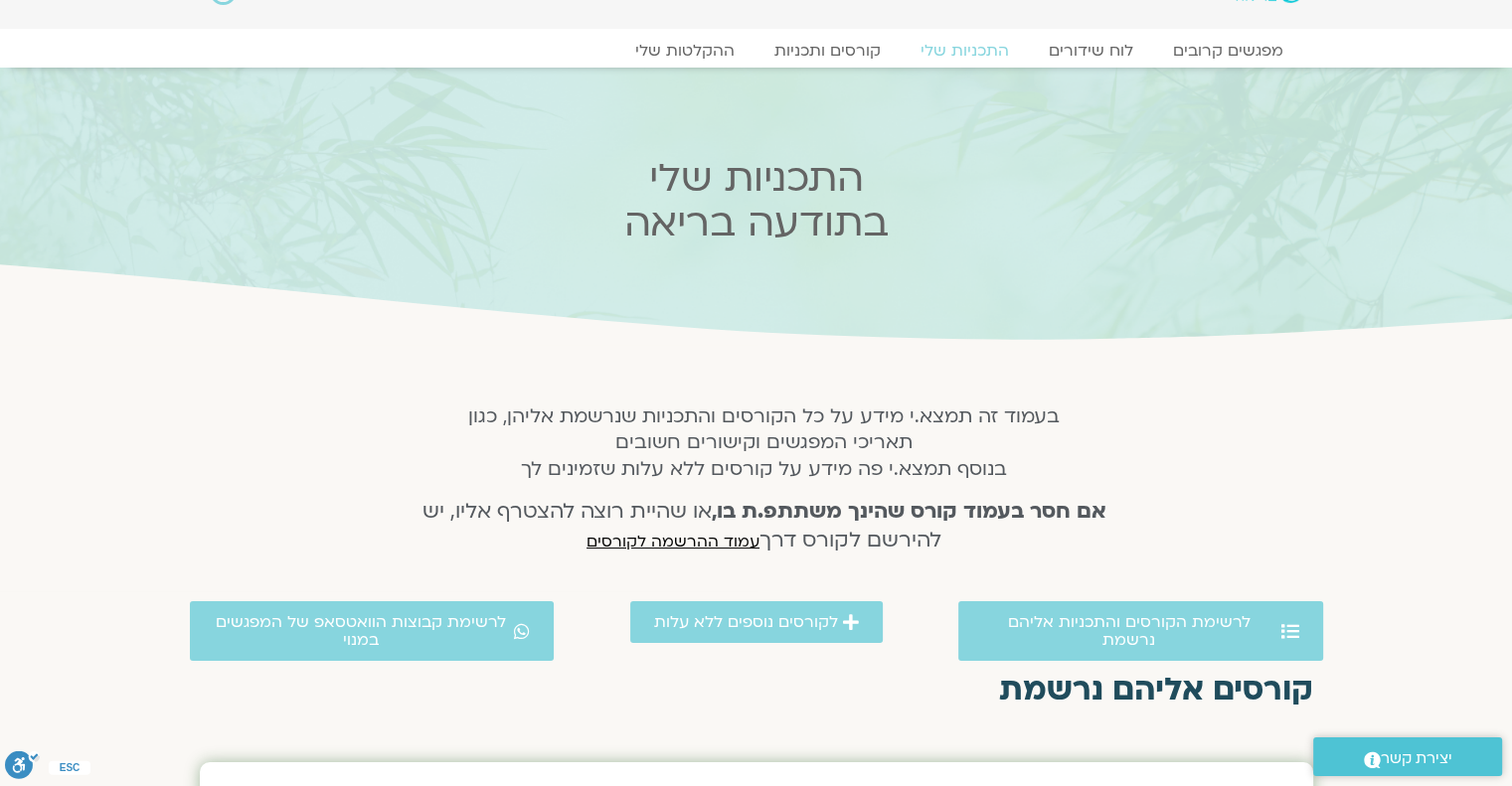 scroll, scrollTop: 12, scrollLeft: 0, axis: vertical 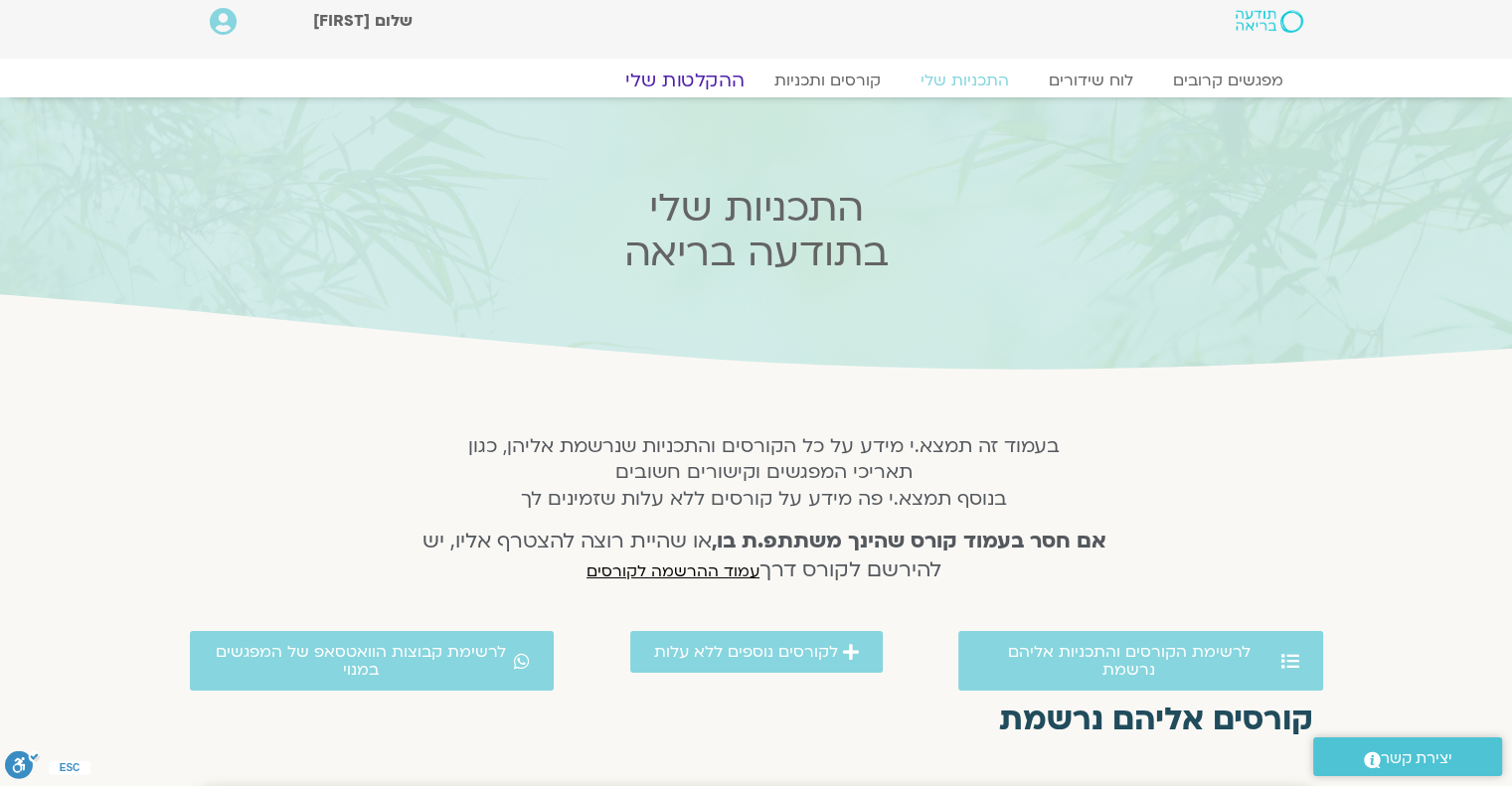 click on "ההקלטות שלי" 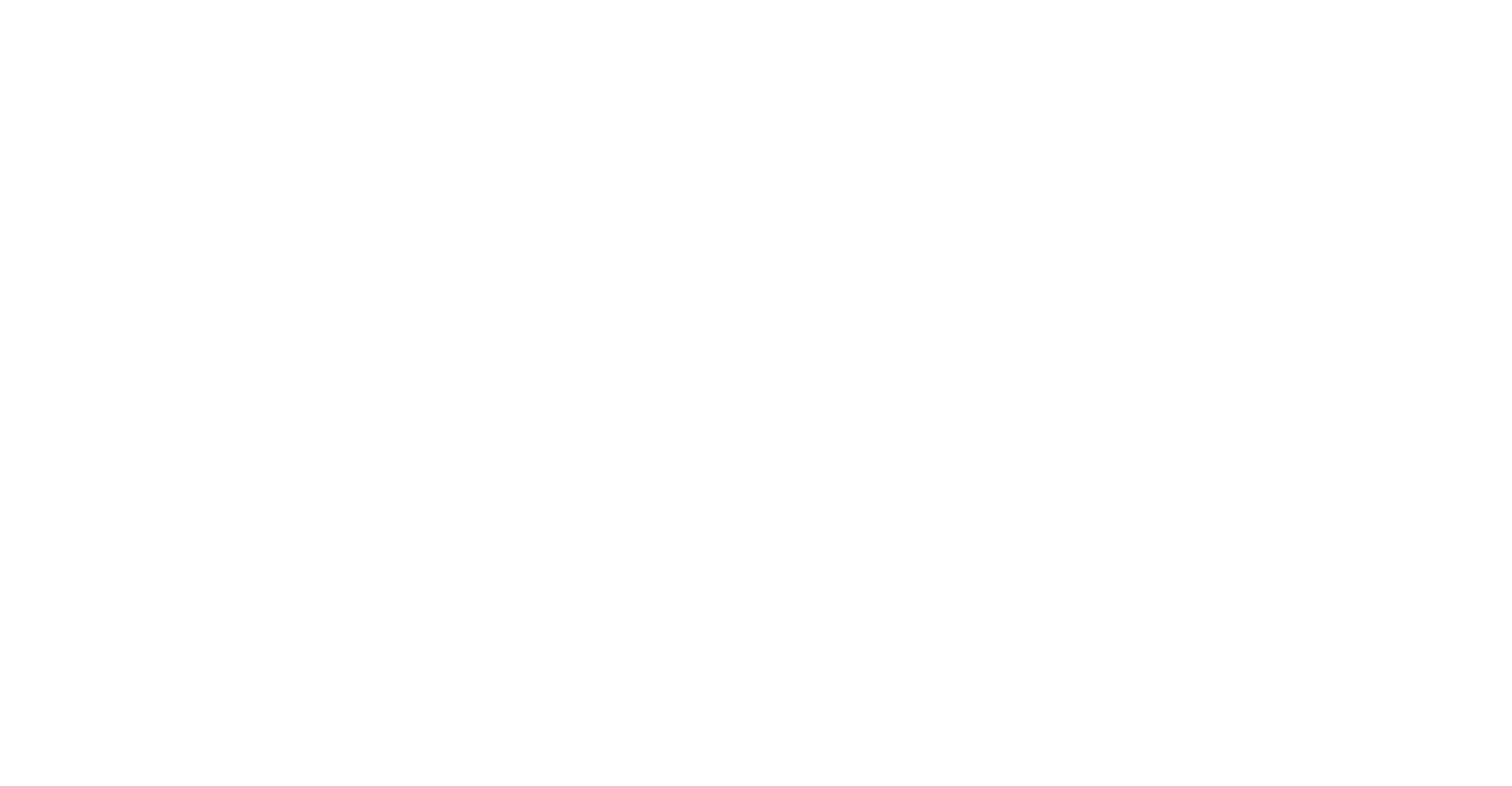 scroll, scrollTop: 0, scrollLeft: 0, axis: both 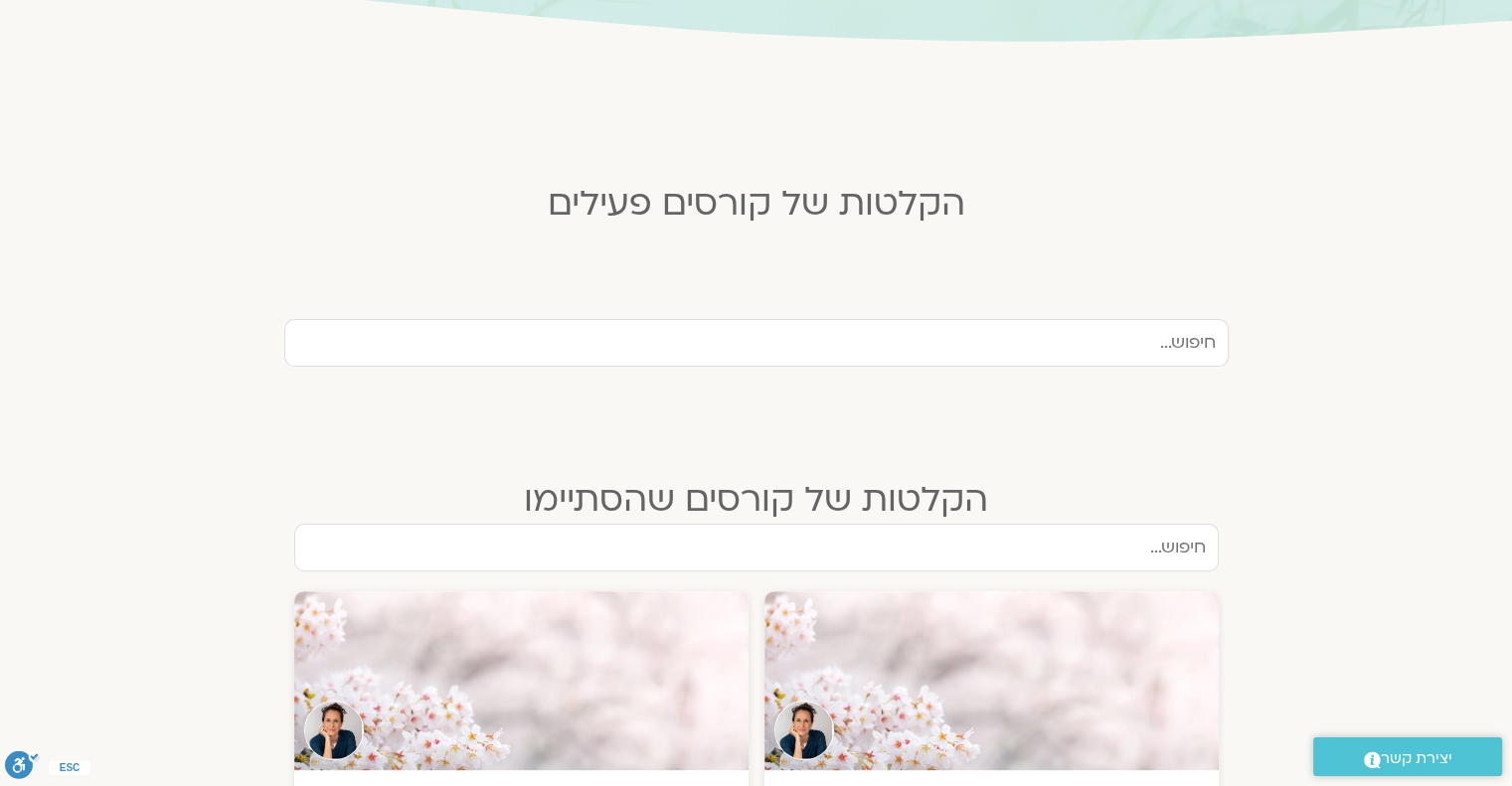 click at bounding box center [756, 548] 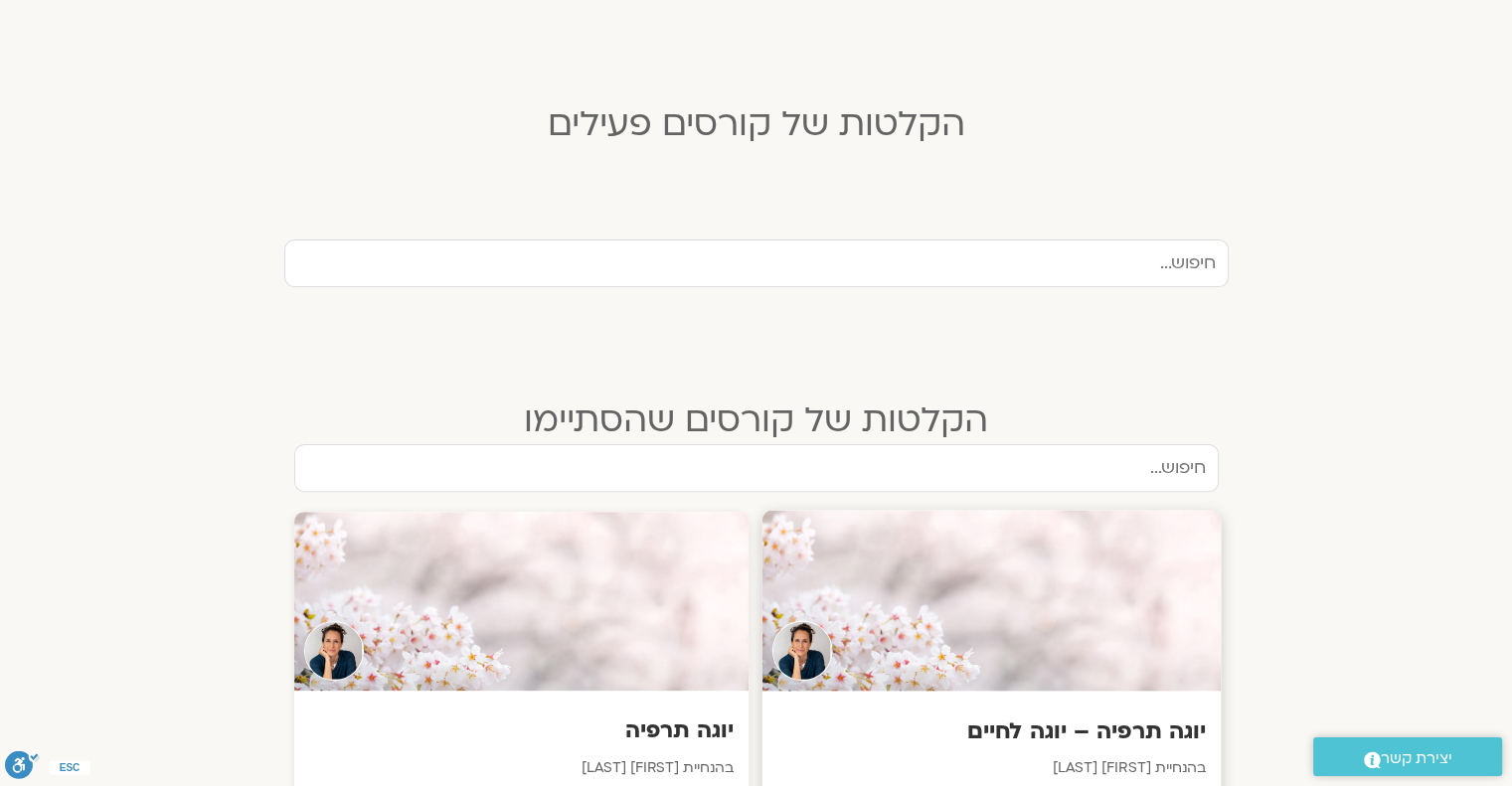 scroll, scrollTop: 596, scrollLeft: 0, axis: vertical 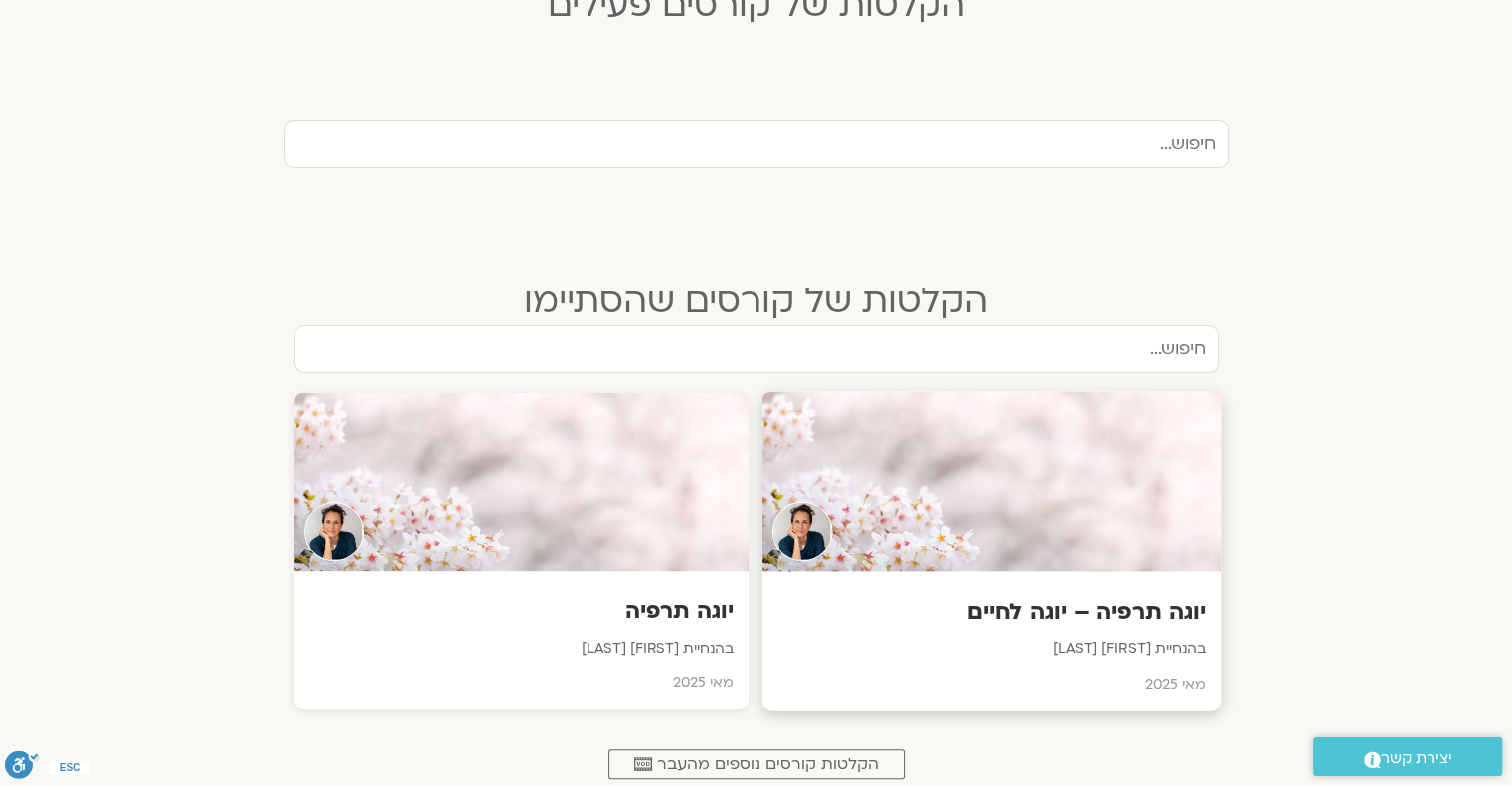 click at bounding box center [991, 482] 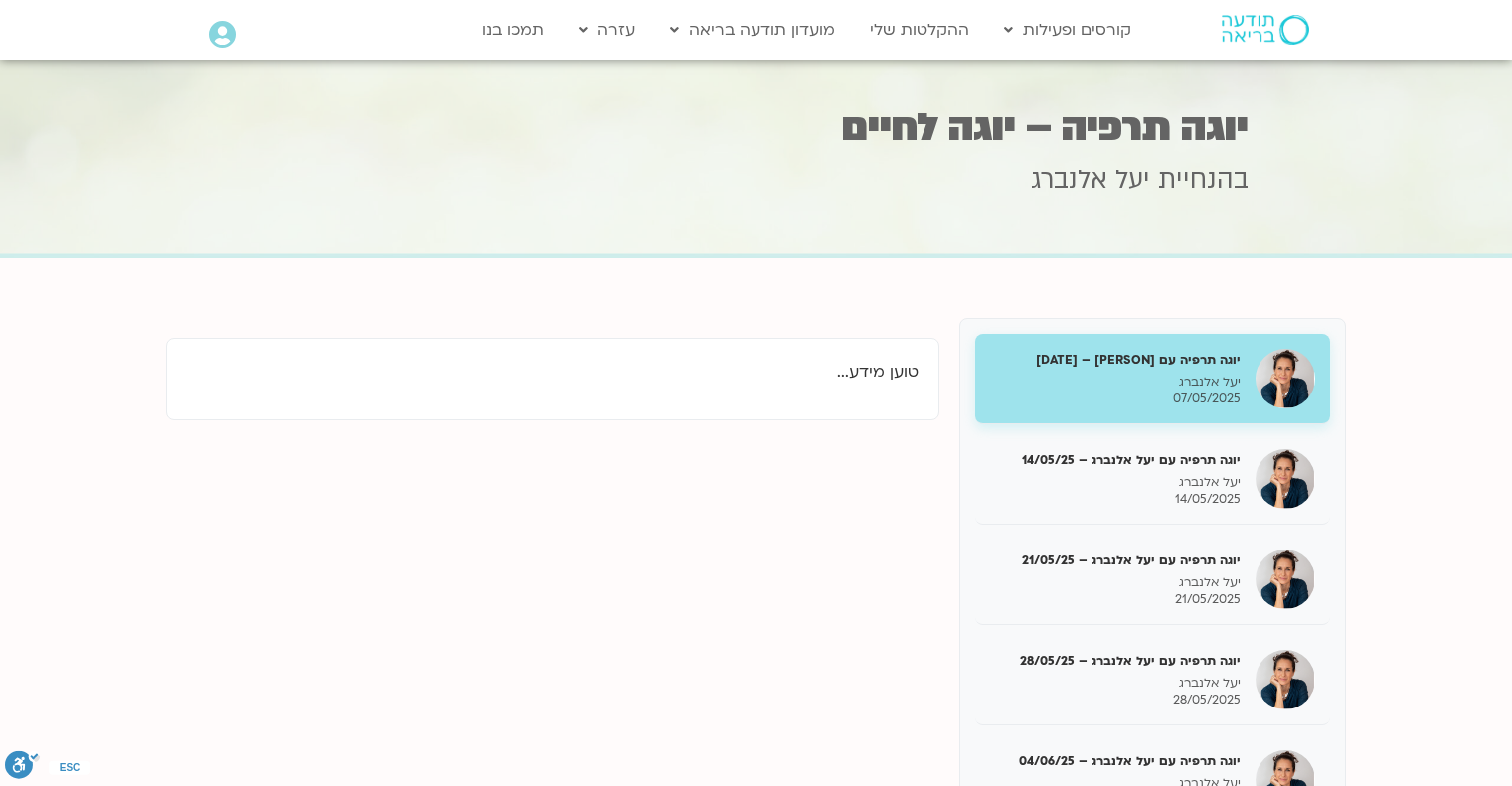 scroll, scrollTop: 0, scrollLeft: 0, axis: both 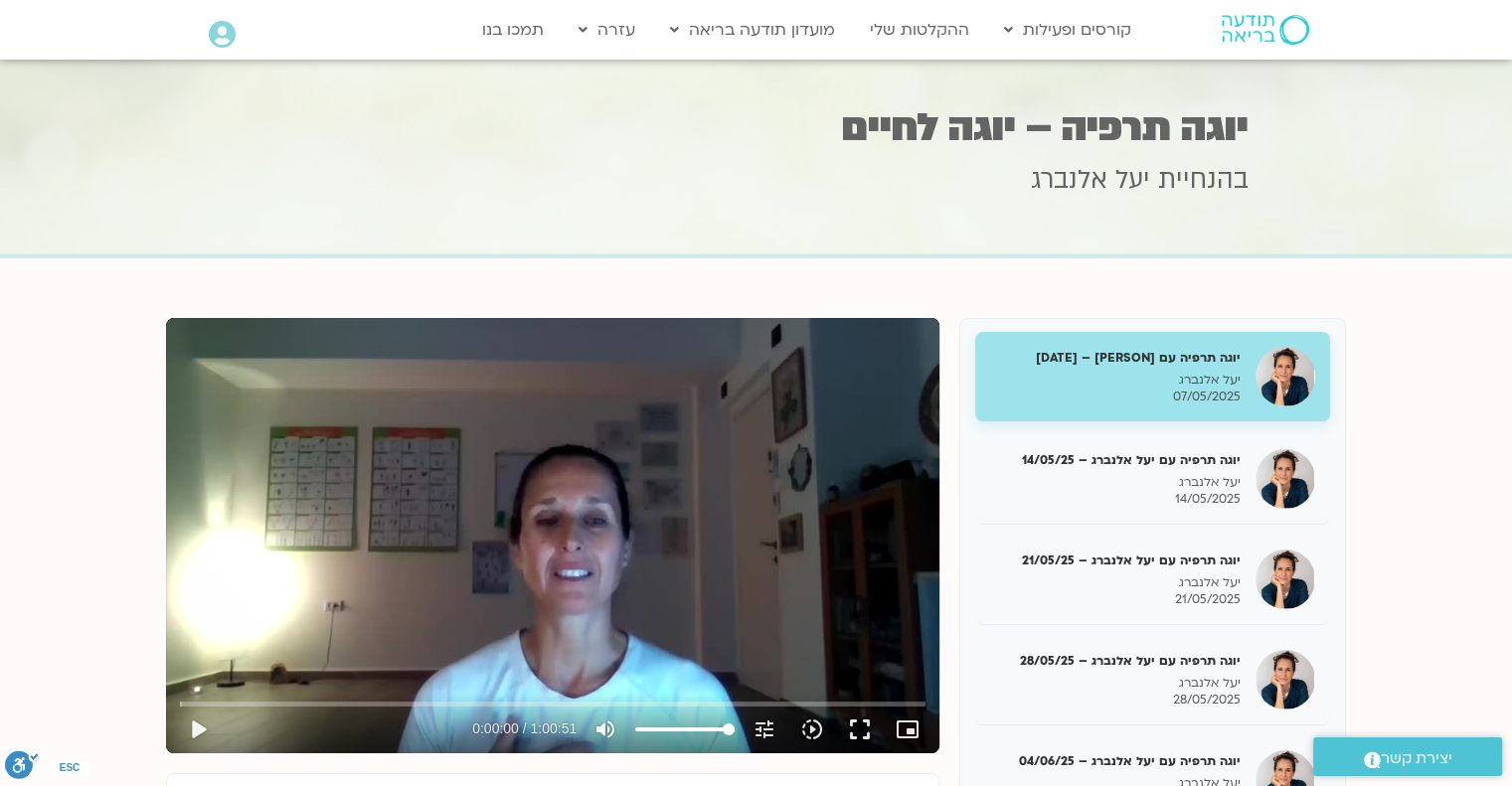 click on "יוגה תרפיה עם [PERSON] – [DATE]
[PERSON]
[DATE]" at bounding box center [1115, 377] 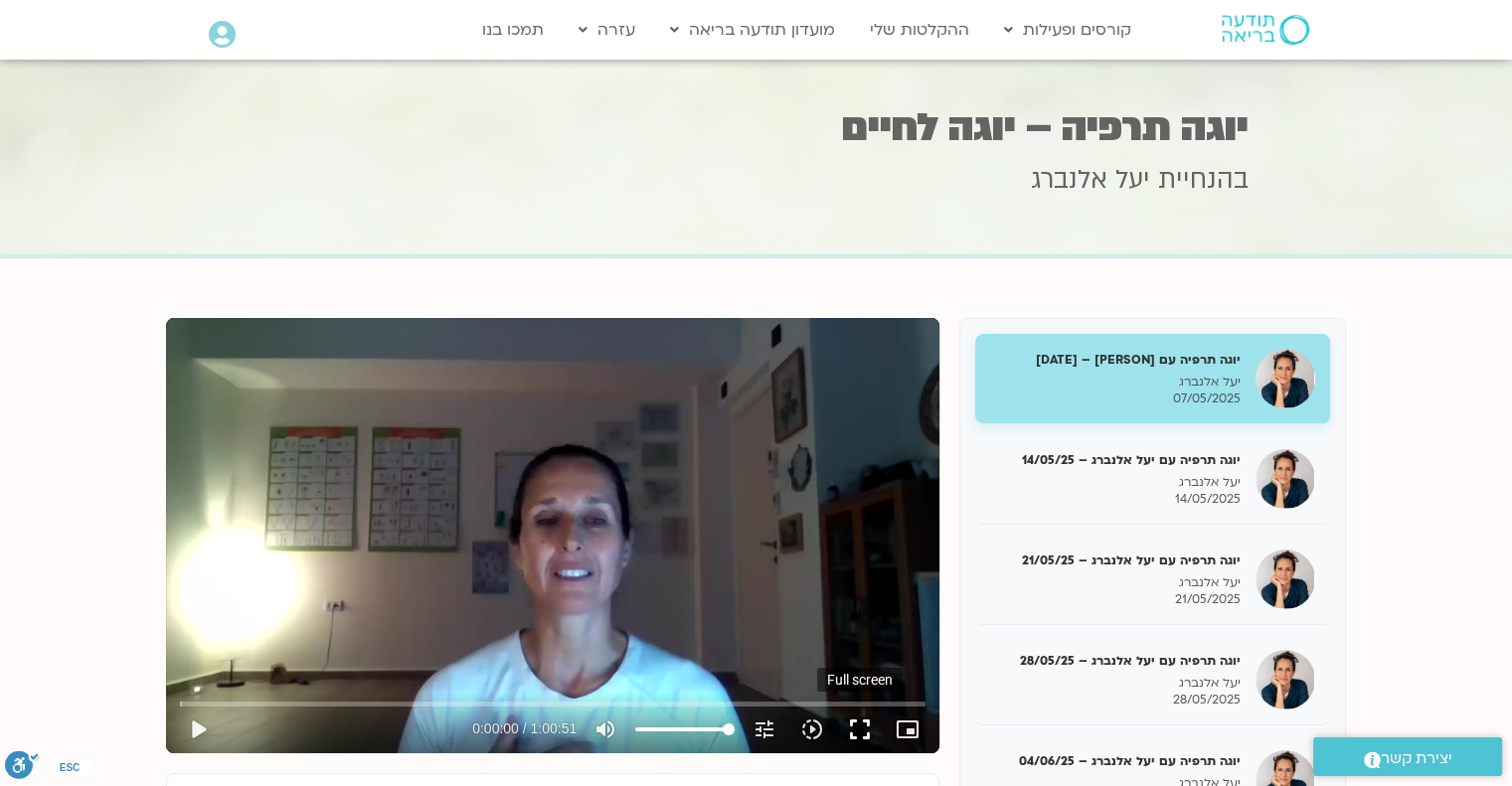 click on "fullscreen" at bounding box center (860, 729) 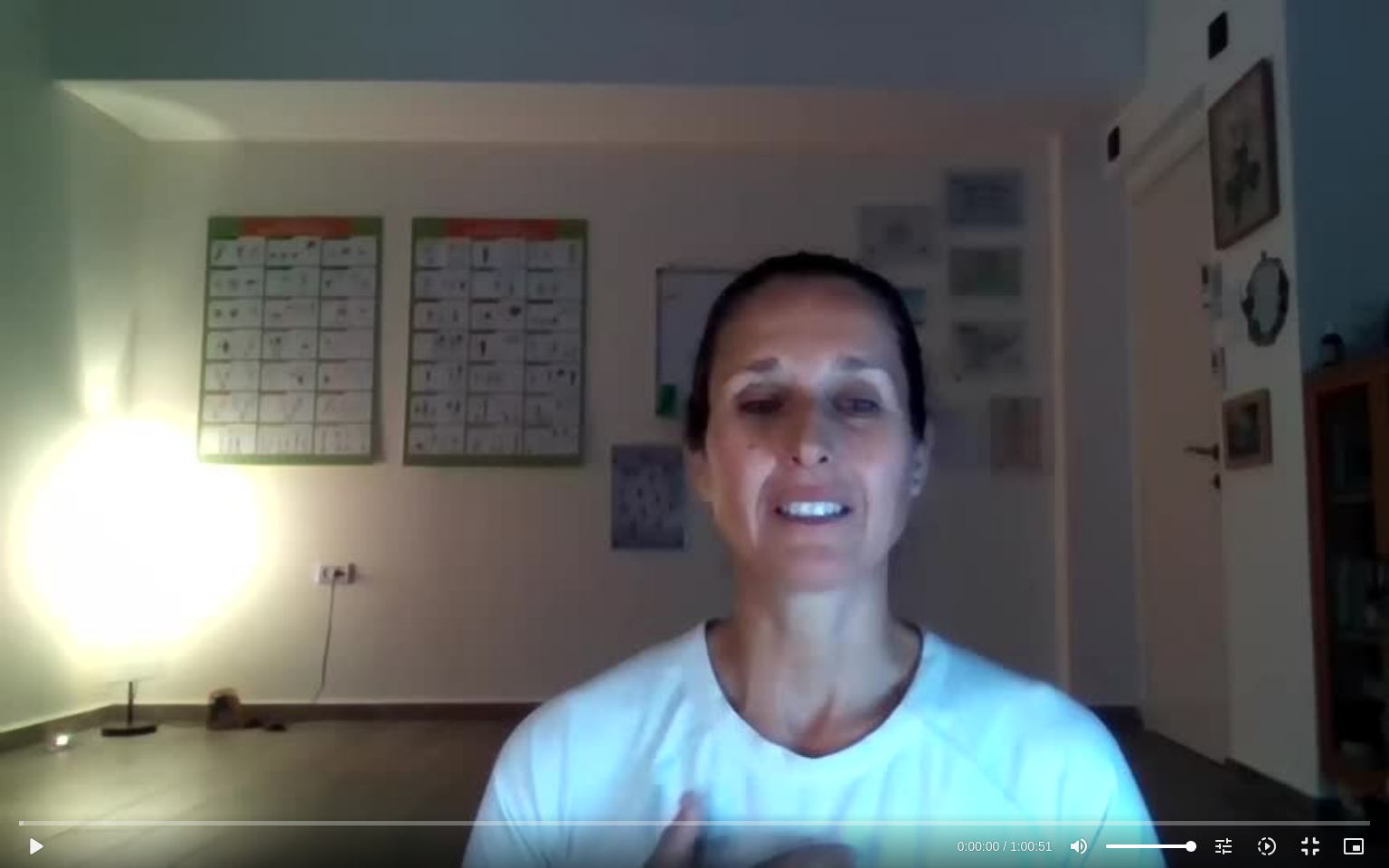 click on "Skip Ad 1:00:06 play_arrow 0:00:00 / 1:00:51 volume_up Mute tune Resolution Auto 480p slow_motion_video Playback speed 1x 1x fullscreen_exit picture_in_picture_alt Picture-in-Picture Off close Resolution 480p 360p 240p Auto done close Playback speed 0.5x 0.75x 1x done 1.25x 1.5x 1.75x 2x" at bounding box center (694, 434) 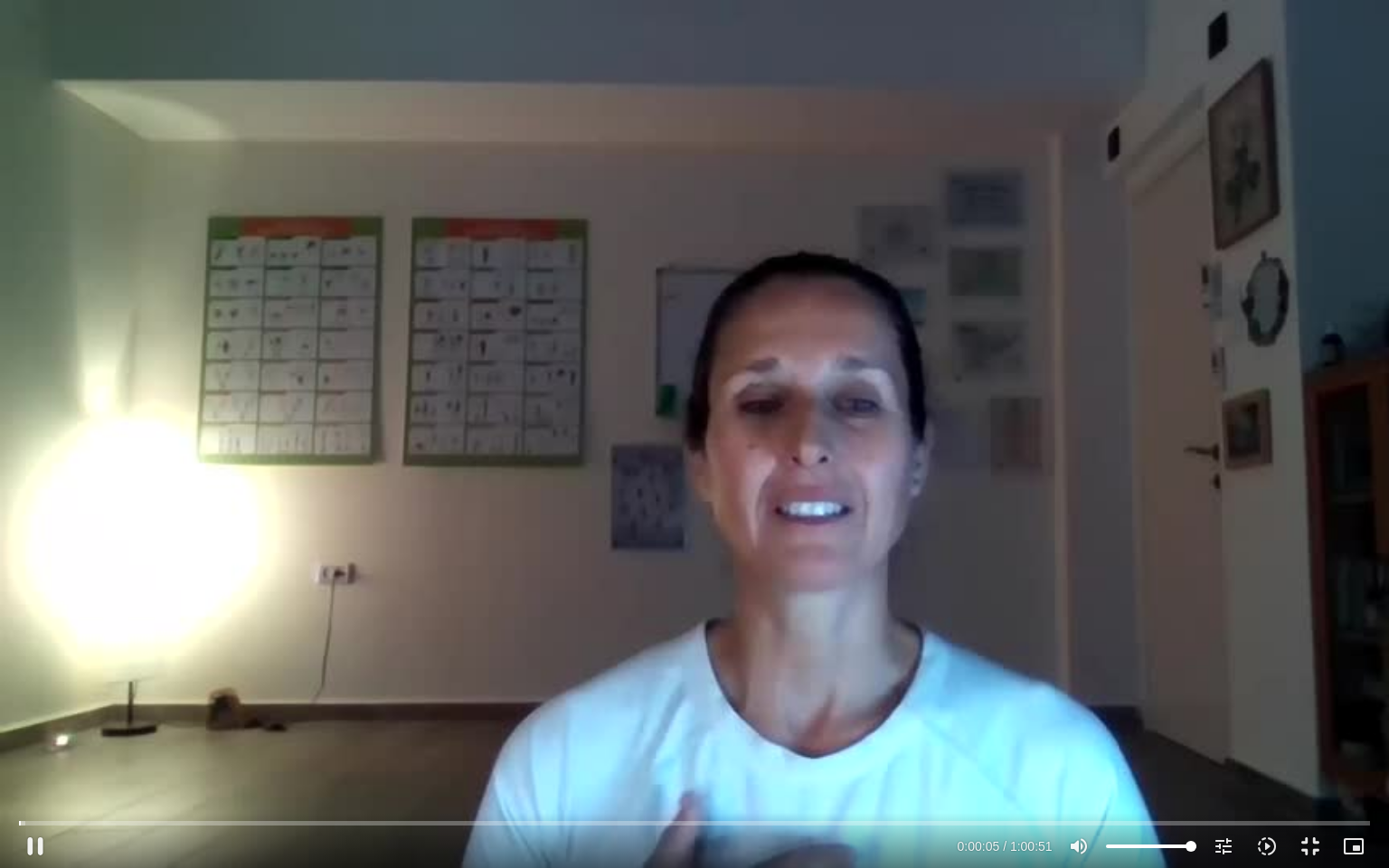 click at bounding box center [505, 846] 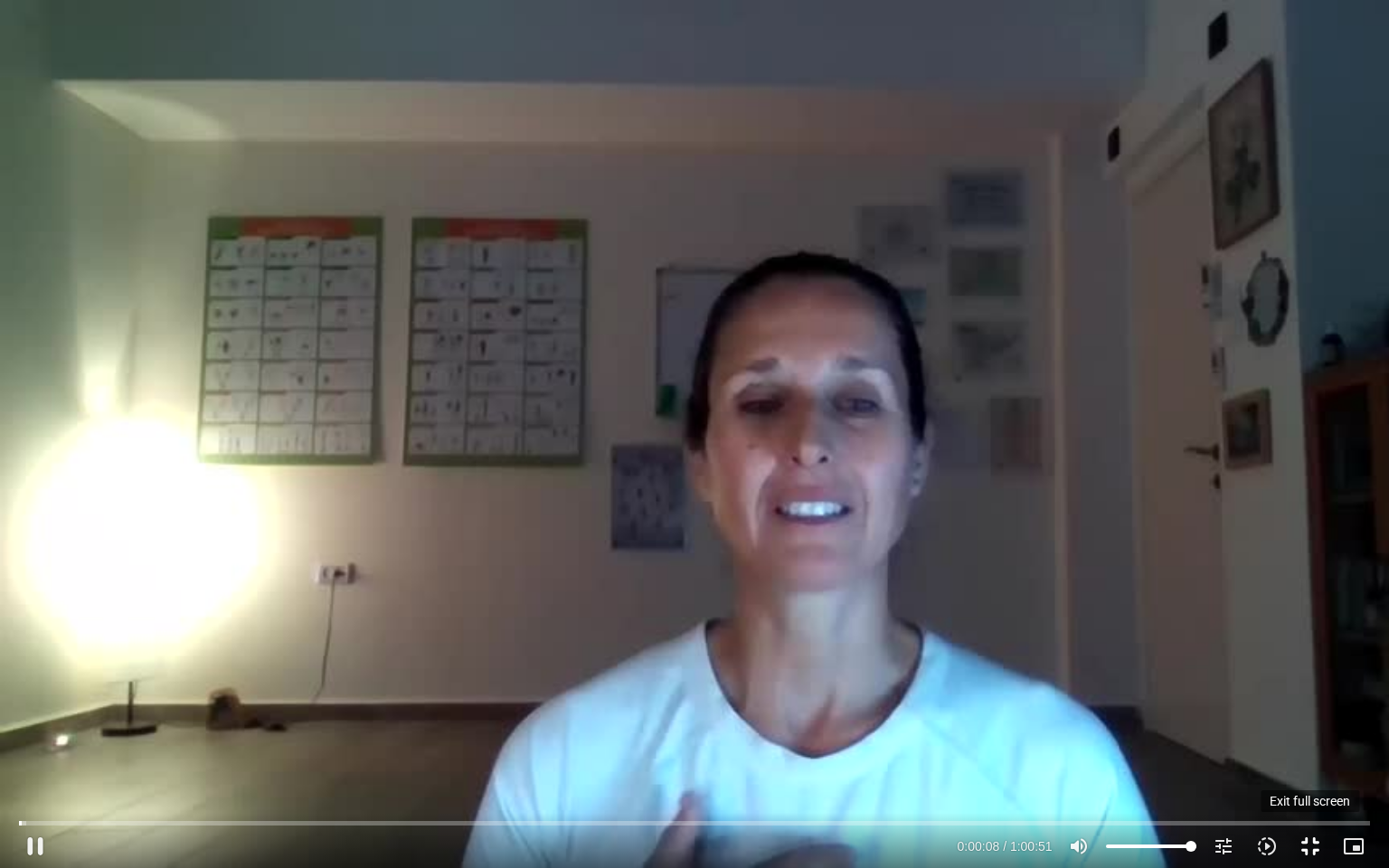click on "fullscreen_exit" at bounding box center (1310, 846) 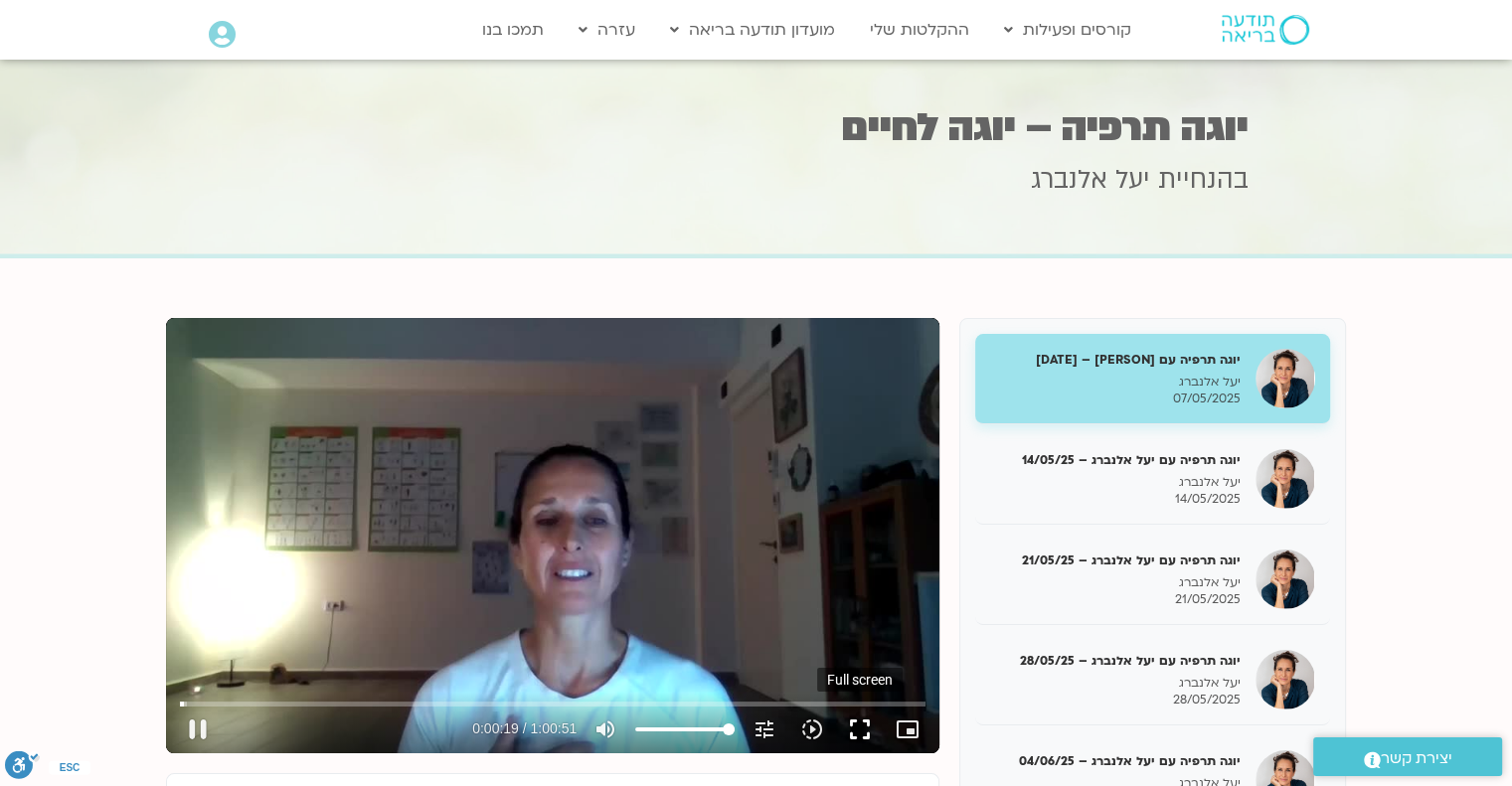 click on "fullscreen" at bounding box center (860, 729) 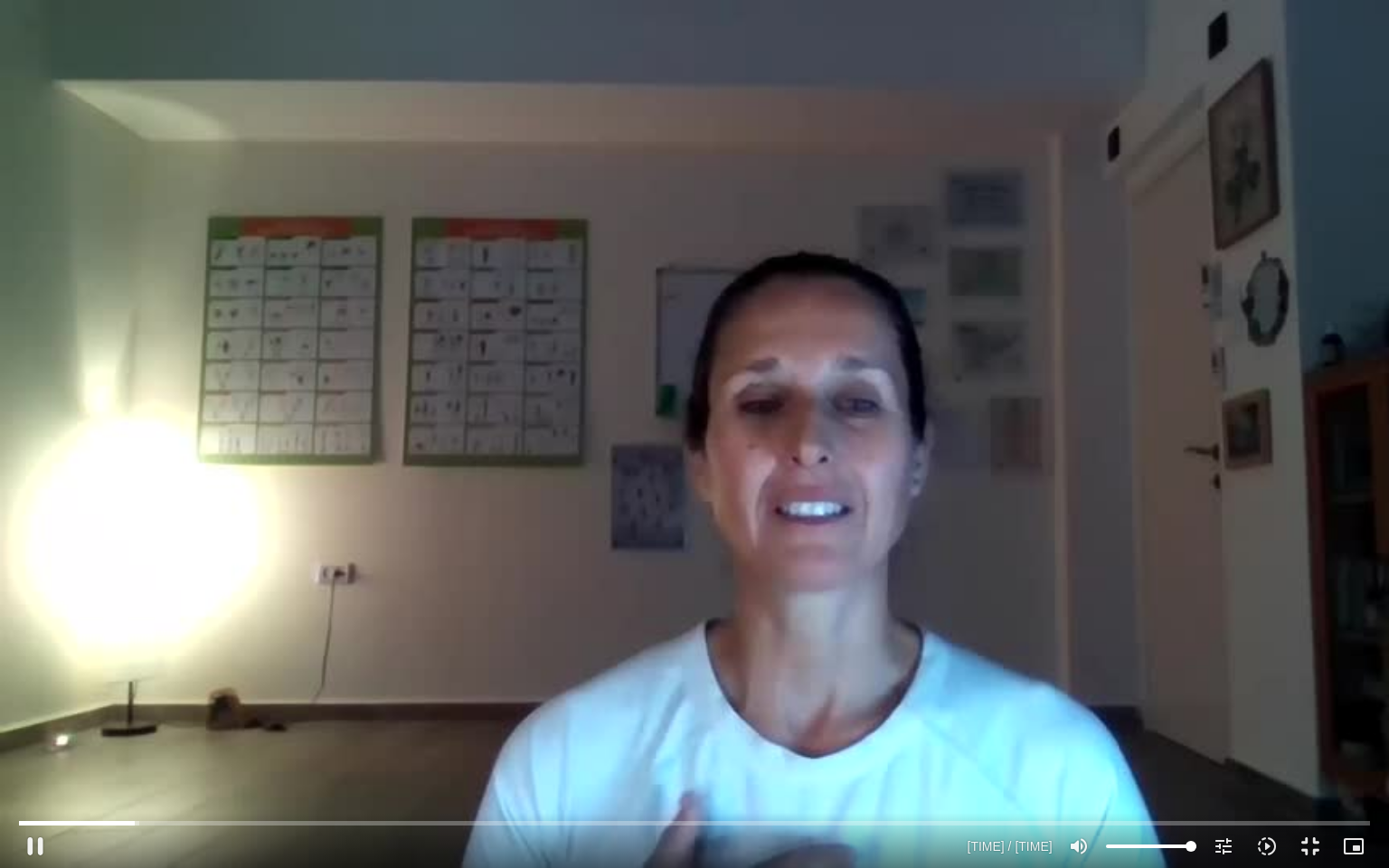 click on "Skip Ad [TIME] pause [TIME] / [TIME] volume_up Mute tune Resolution Auto 480p slow_motion_video Playback speed 1x 1x fullscreen_exit picture_in_picture_alt Picture-in-Picture Off close Resolution 480p 360p 240p Auto done close Playback speed 0.5x 0.75x 1x done 1.25x 1.5x 1.75x 2x" at bounding box center (694, 434) 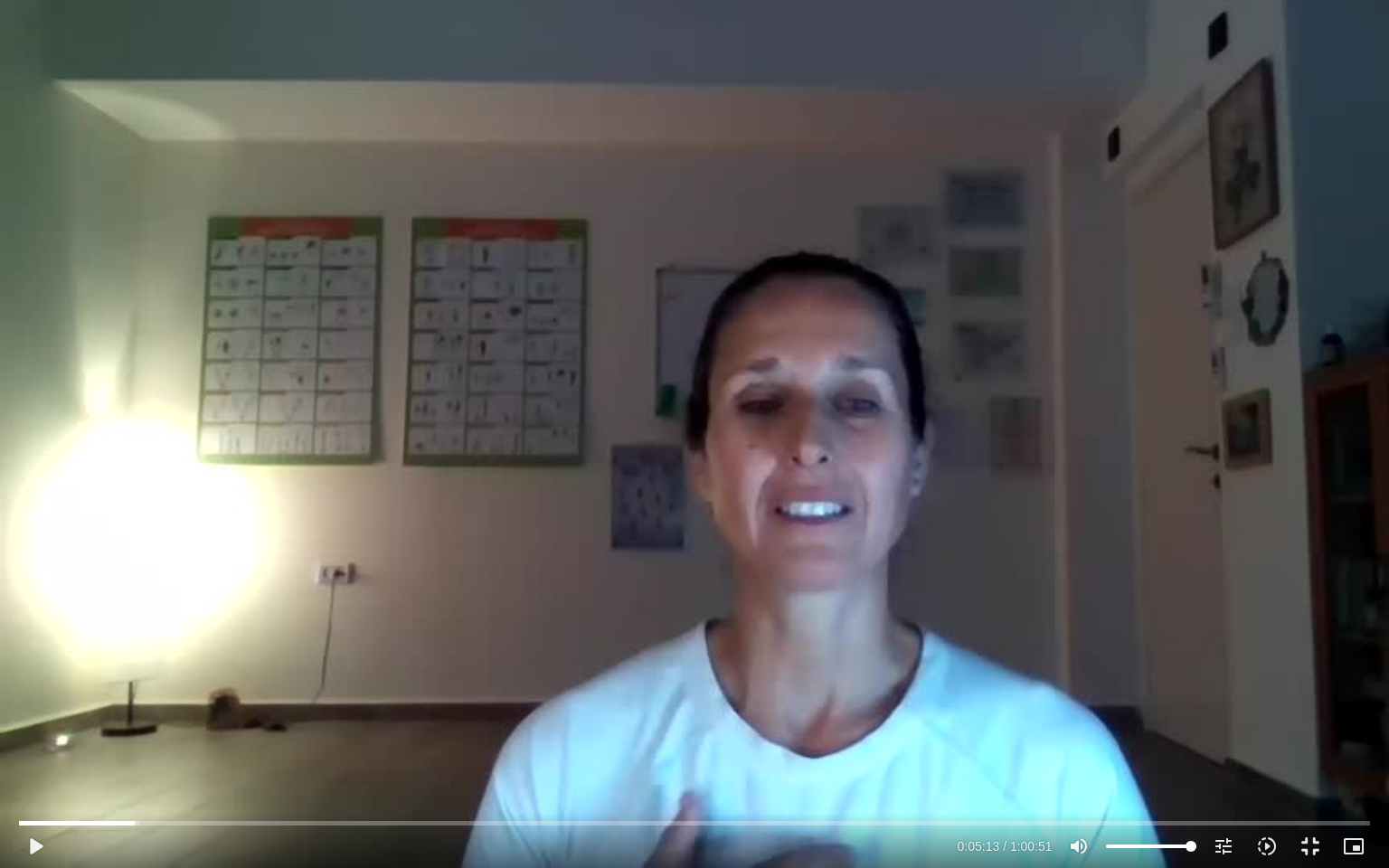 click on "Skip Ad 1:00:16 play_arrow 0:05:13 / 1:00:51 volume_up Mute tune Resolution Auto 480p slow_motion_video Playback speed 1x 1x fullscreen_exit picture_in_picture_alt Picture-in-Picture Off close Resolution 480p 360p 240p Auto done close Playback speed 0.5x 0.75x 1x done 1.25x 1.5x 1.75x 2x" at bounding box center (694, 434) 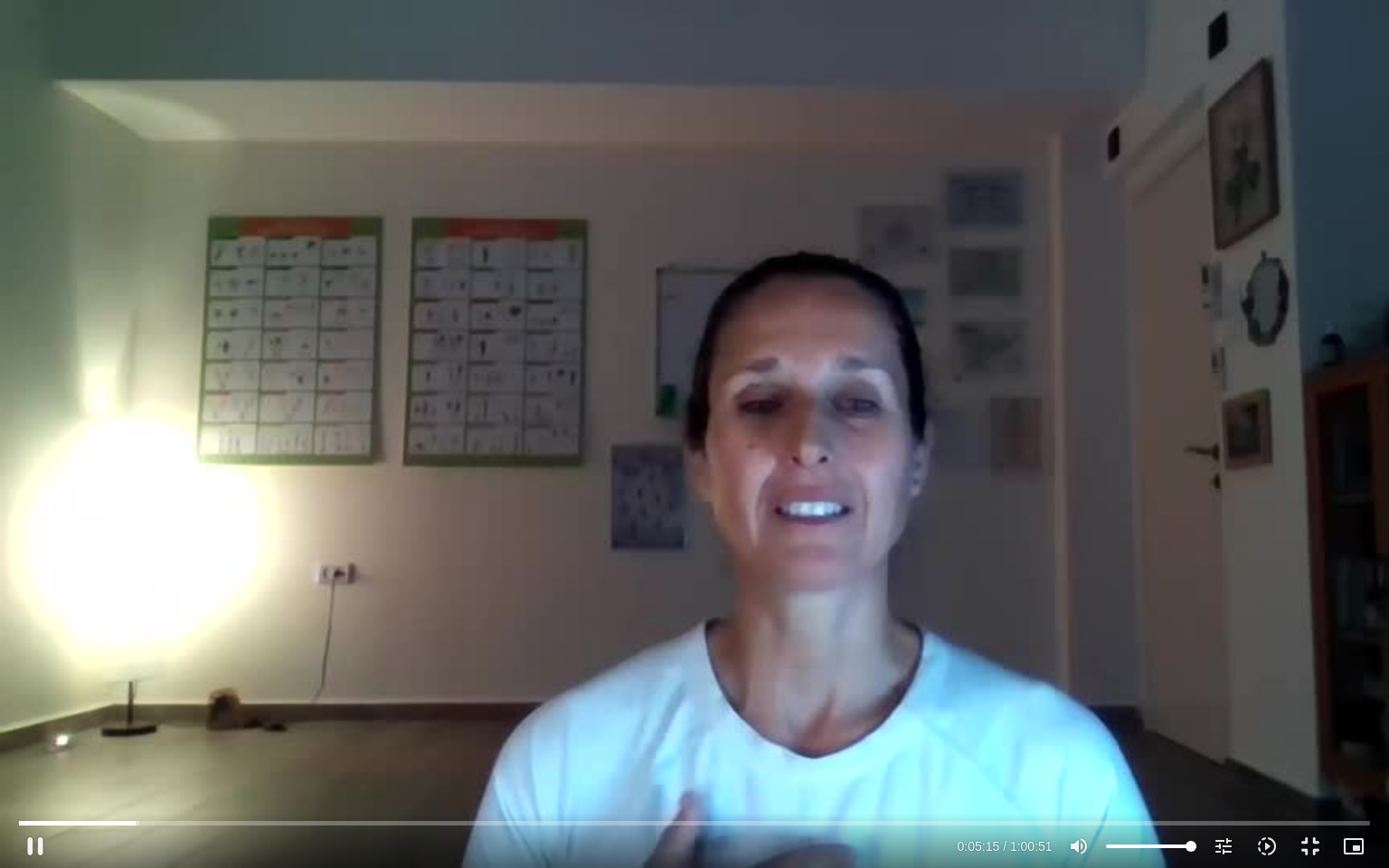 type on "[NUMBER]" 